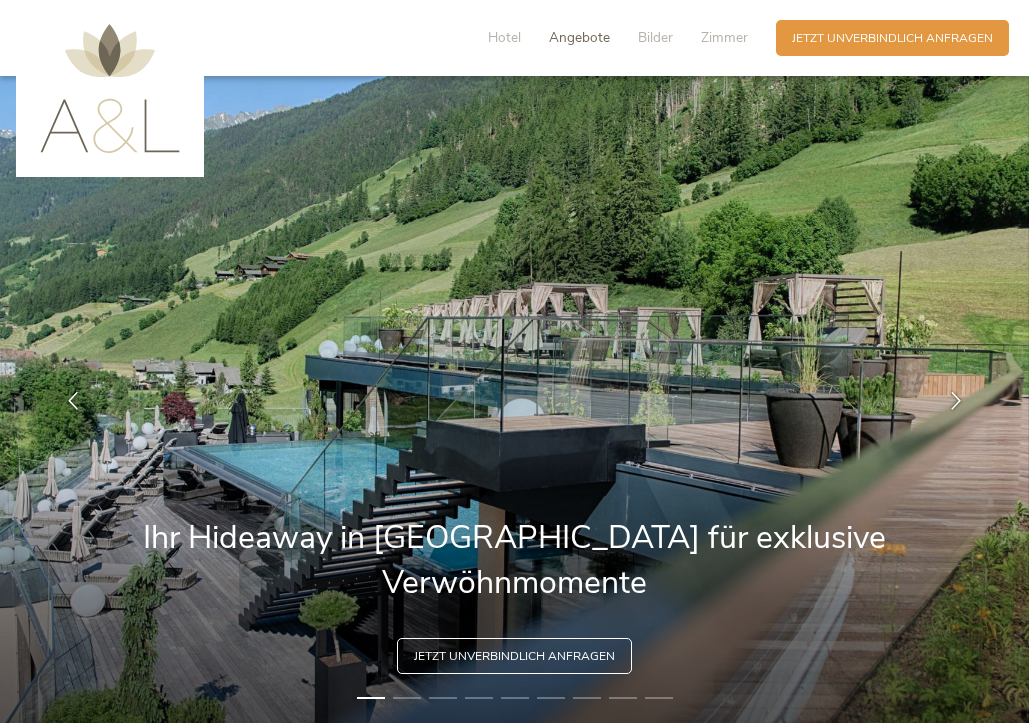 scroll, scrollTop: 0, scrollLeft: 0, axis: both 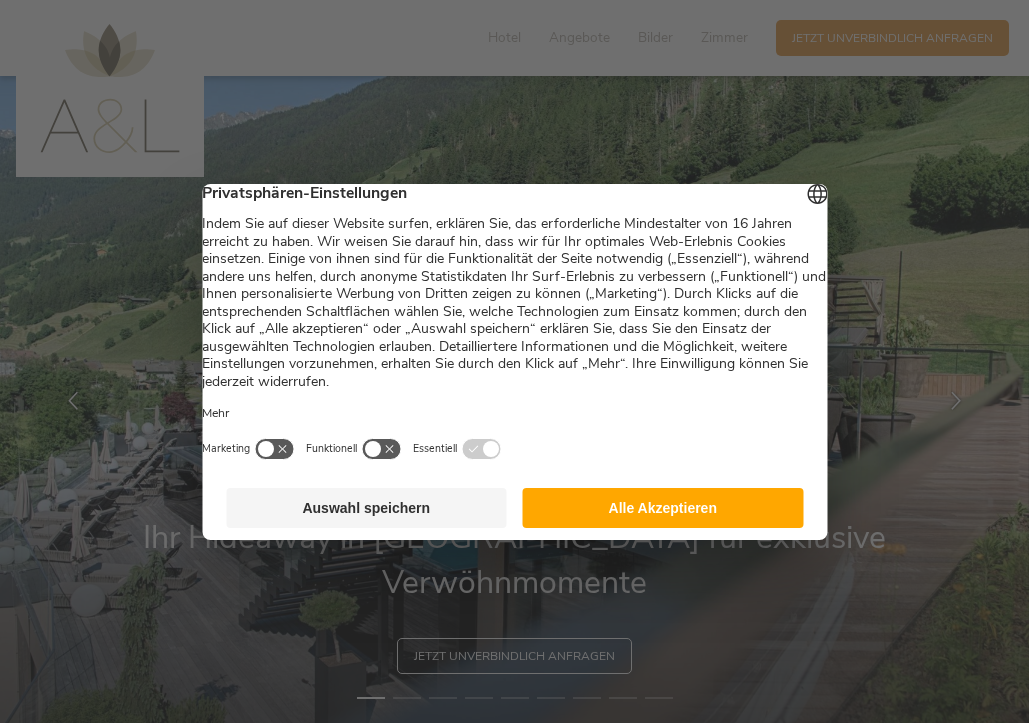 click on "Alle Akzeptieren" at bounding box center [663, 508] 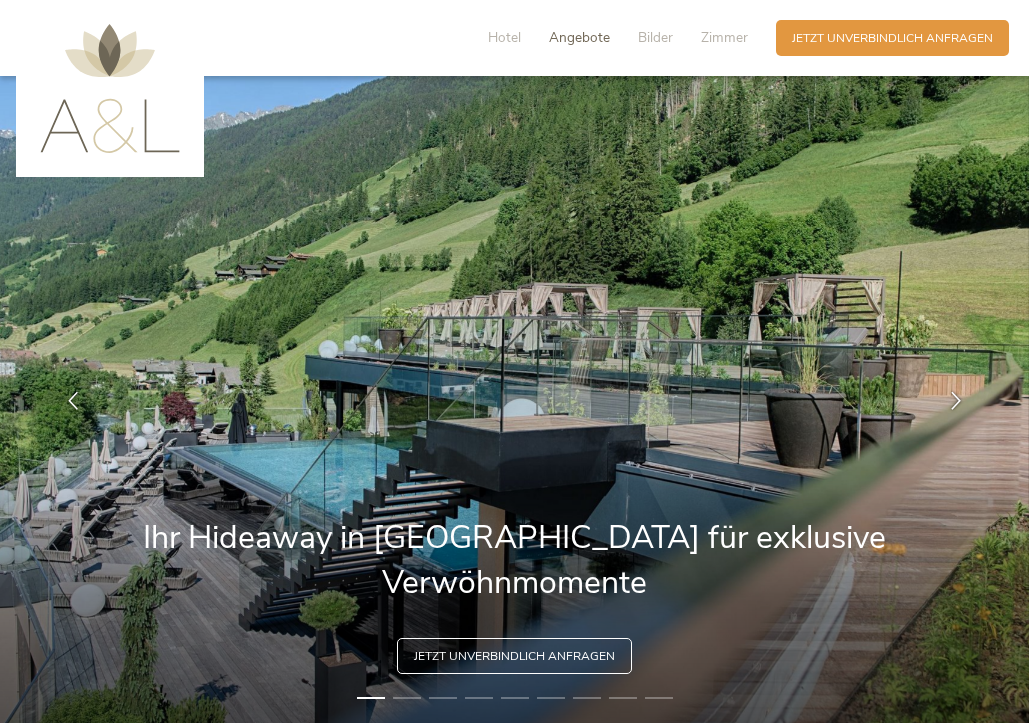 scroll, scrollTop: 0, scrollLeft: 0, axis: both 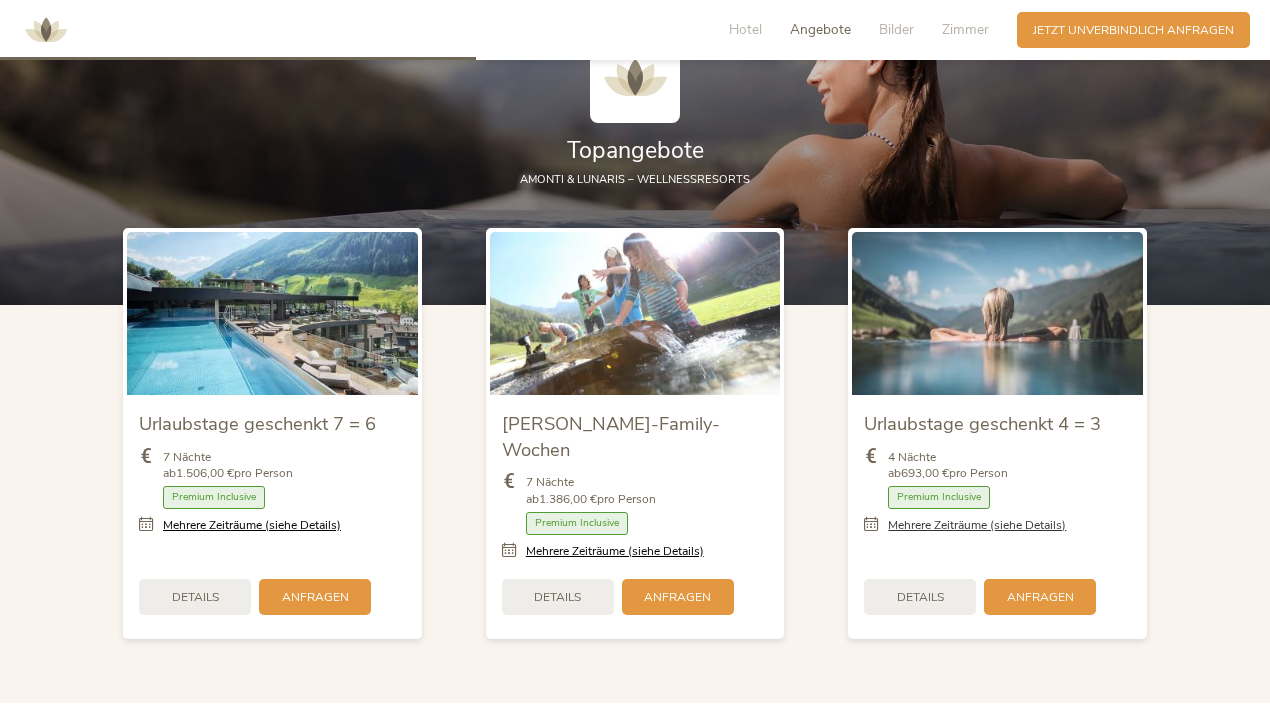 click on "Mehrere Zeiträume (siehe Details)" at bounding box center (977, 525) 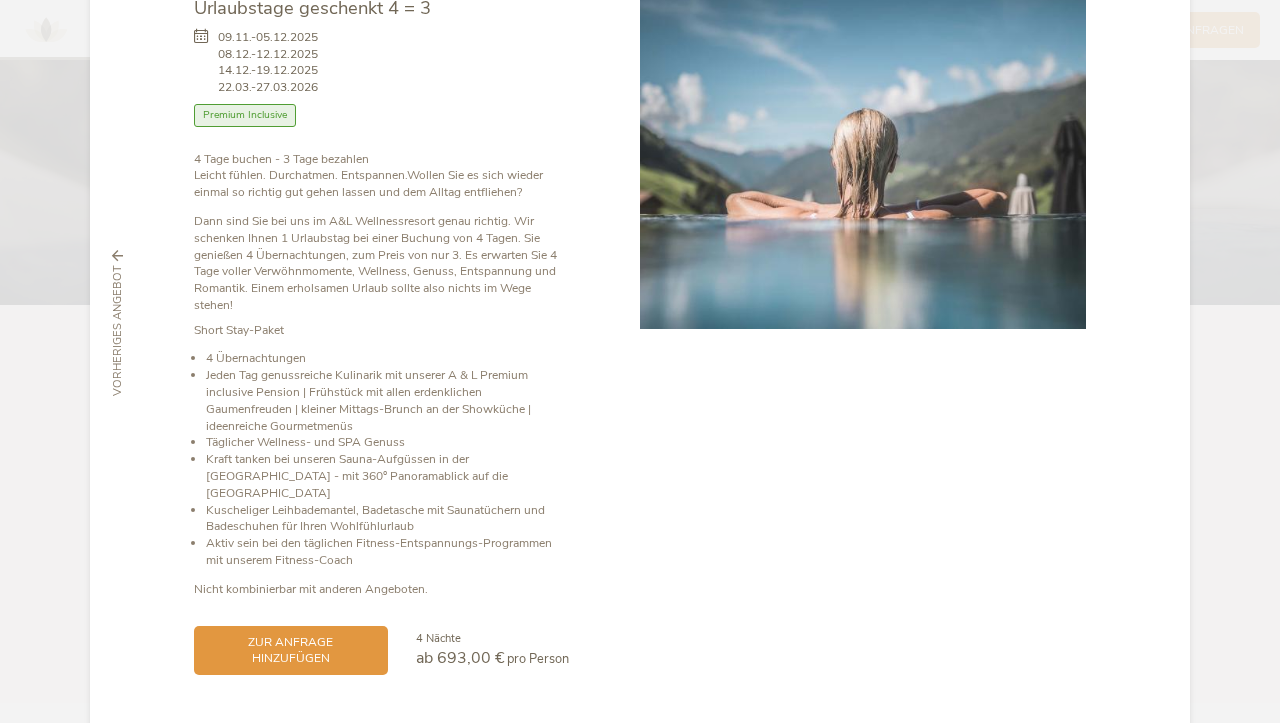 scroll, scrollTop: 116, scrollLeft: 0, axis: vertical 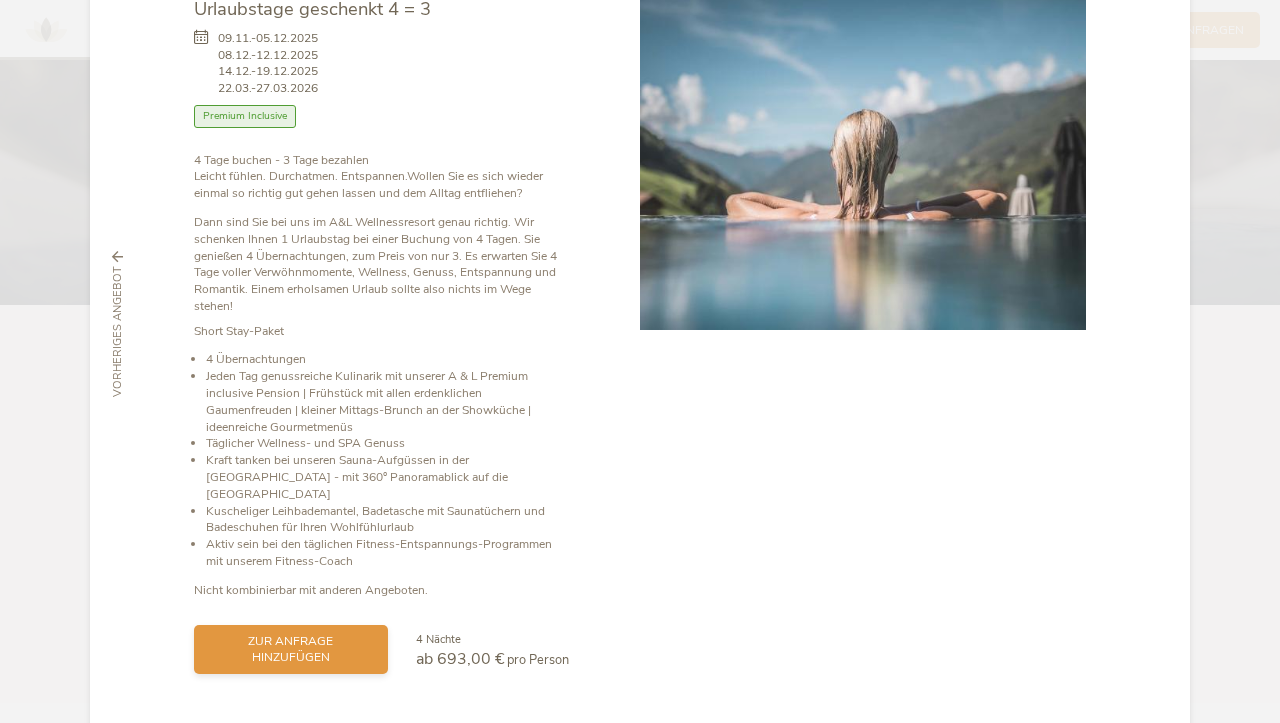 click on "zur Anfrage hinzufügen" at bounding box center (291, 650) 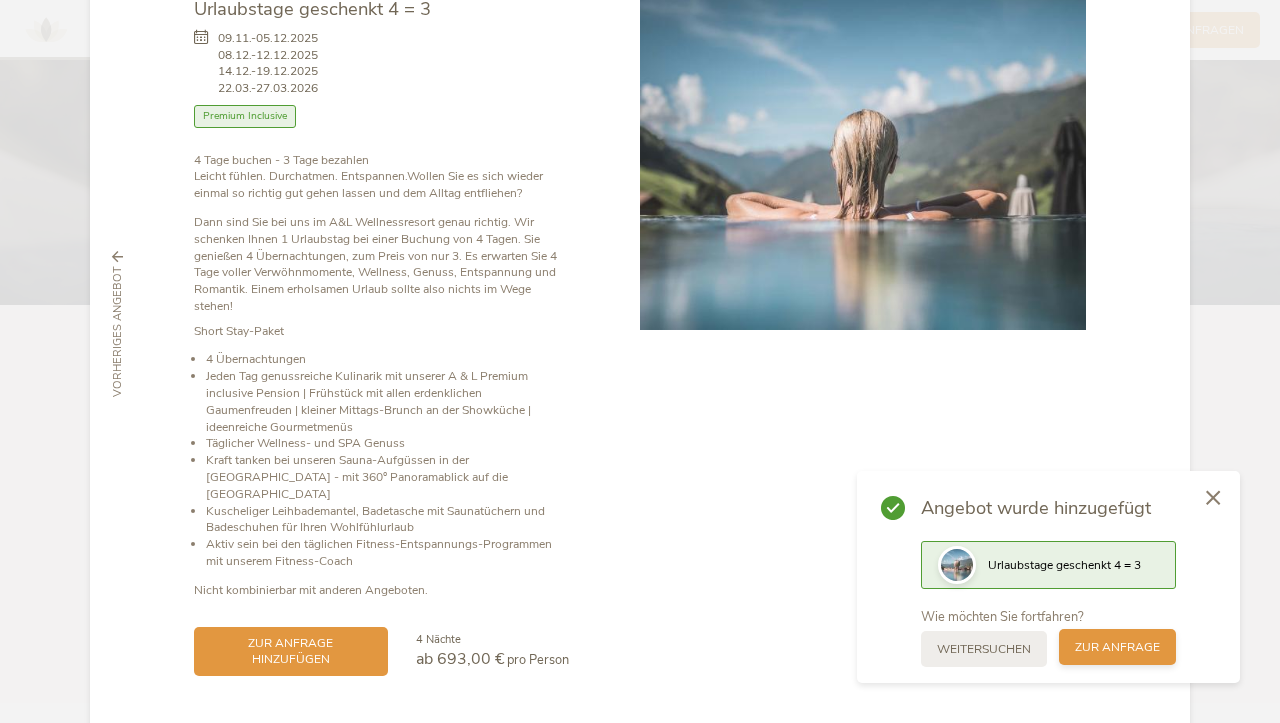 click on "zur Anfrage" at bounding box center [1117, 647] 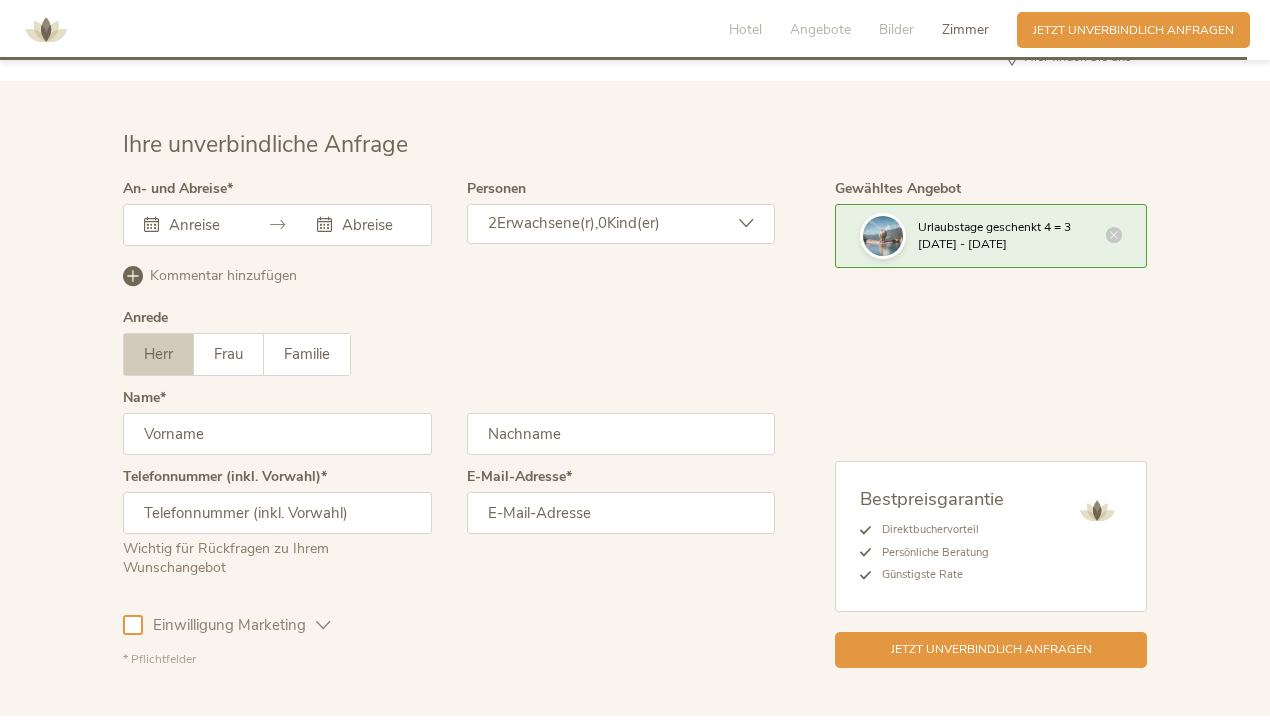 scroll, scrollTop: 4928, scrollLeft: 0, axis: vertical 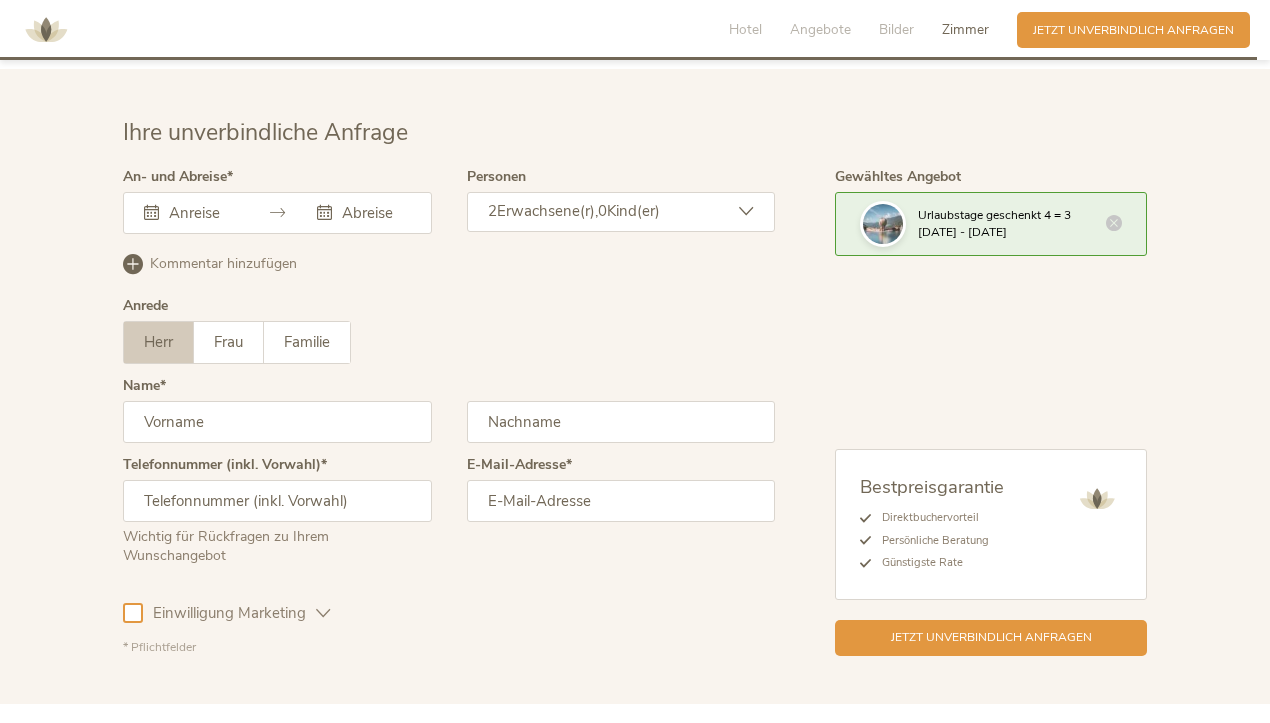 click at bounding box center (200, 213) 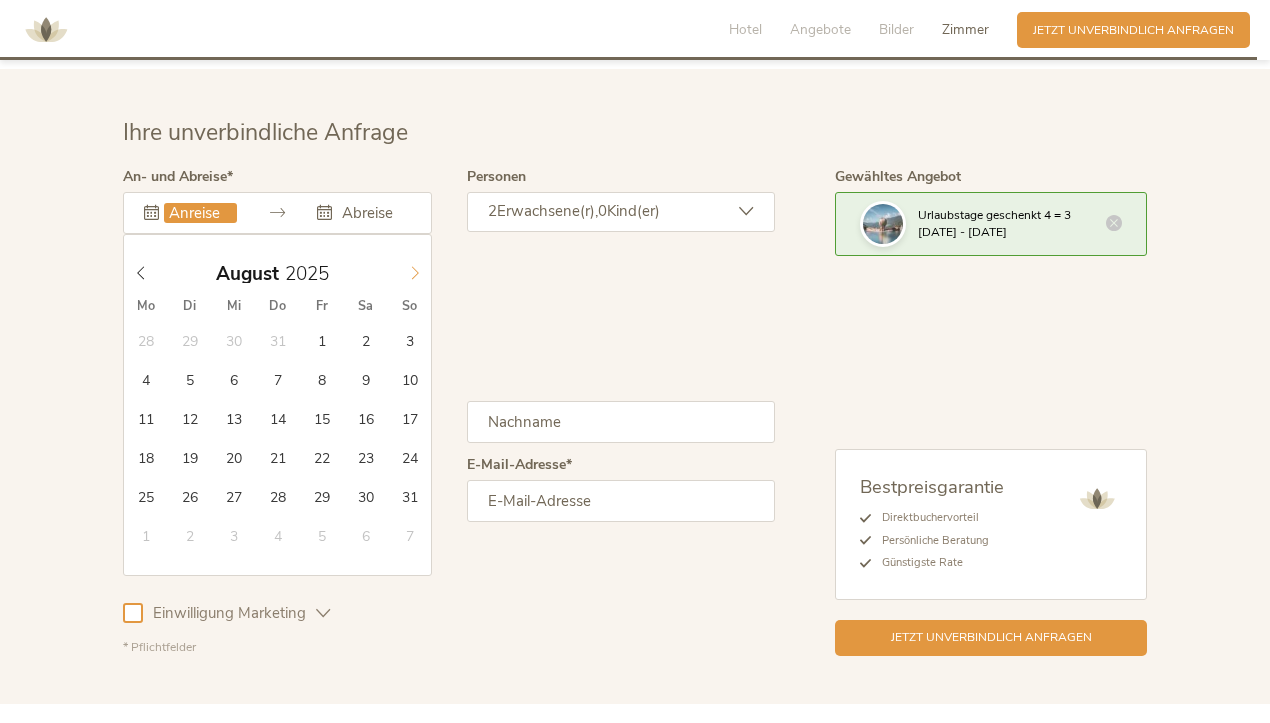 click at bounding box center (415, 269) 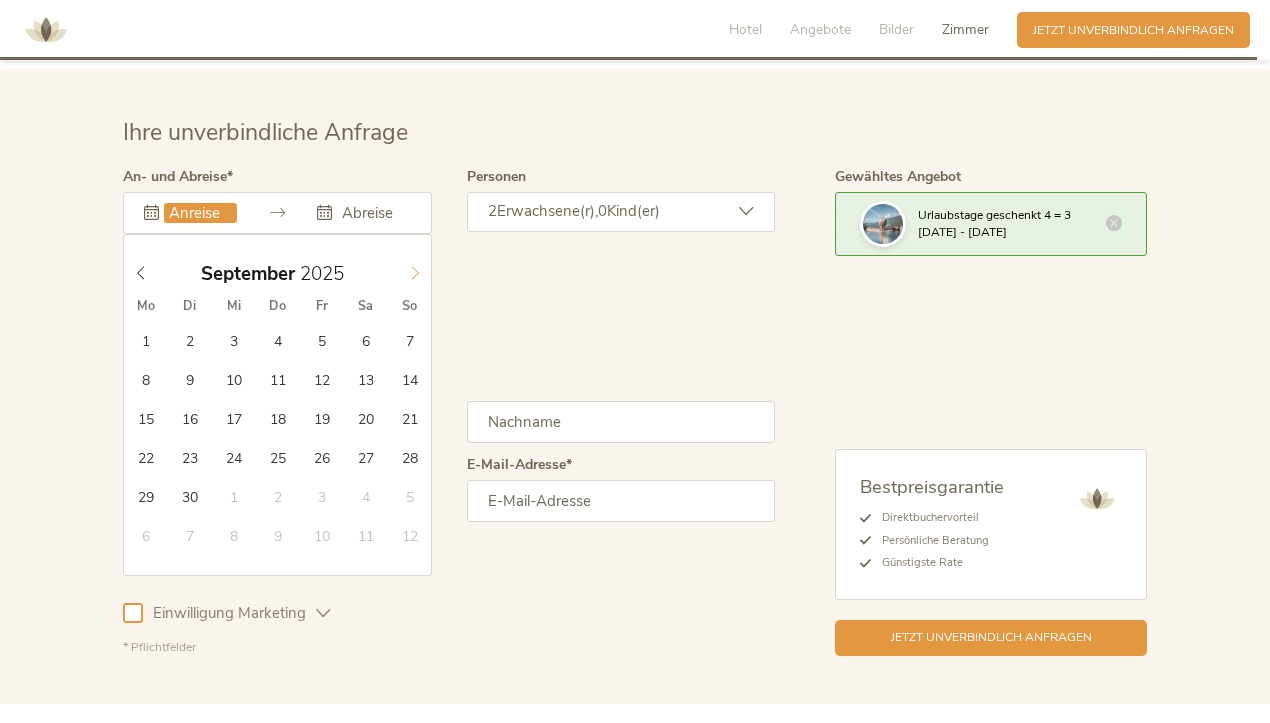 click at bounding box center [415, 269] 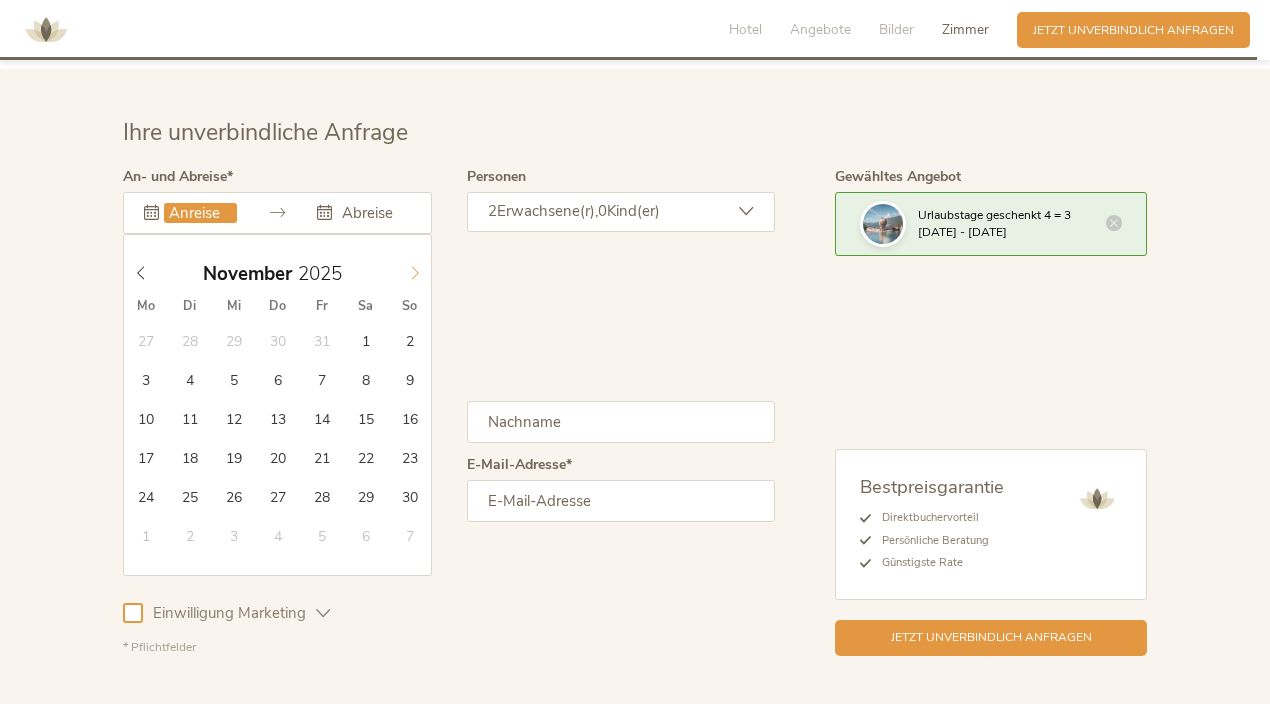 click at bounding box center [415, 269] 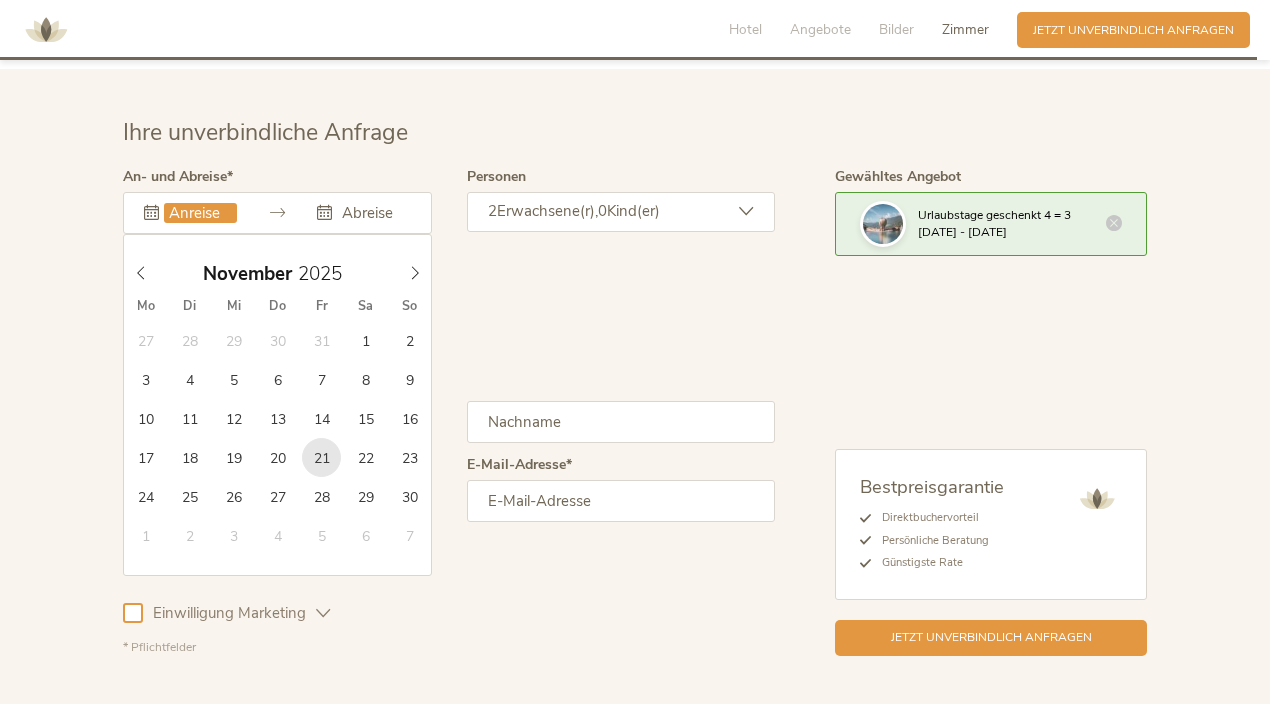 type on "21.11.2025" 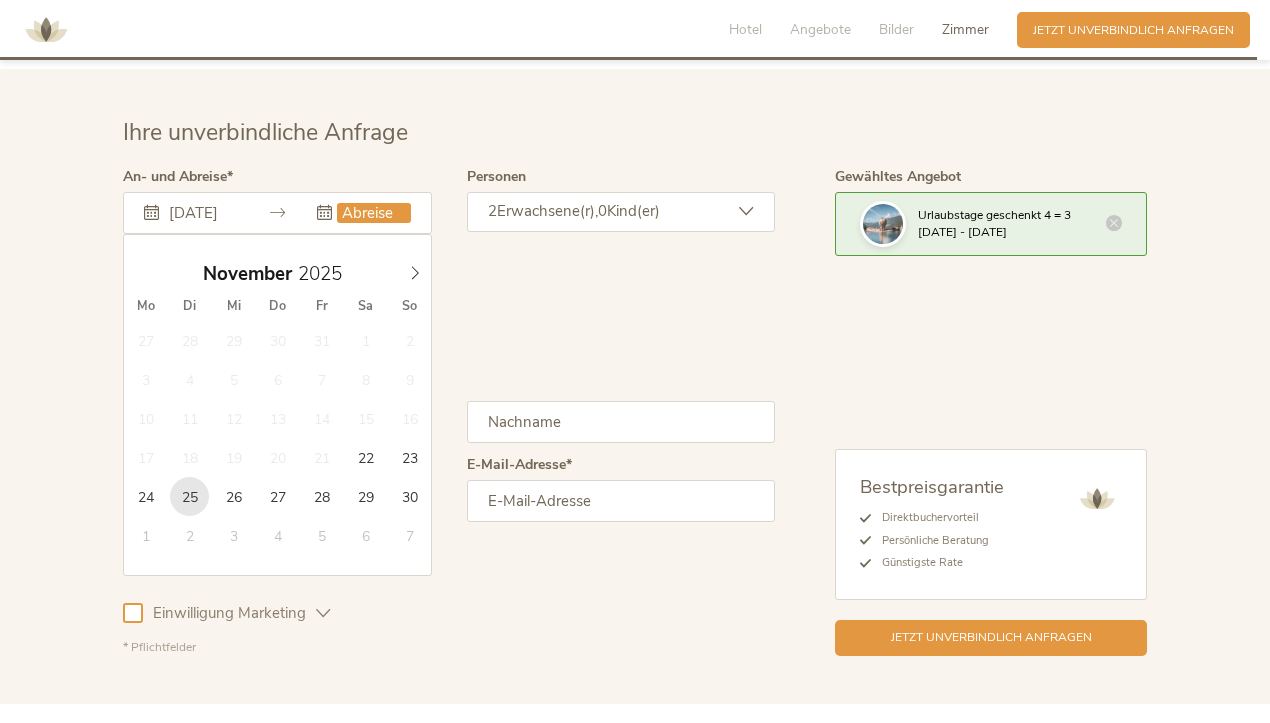 type on "25.11.2025" 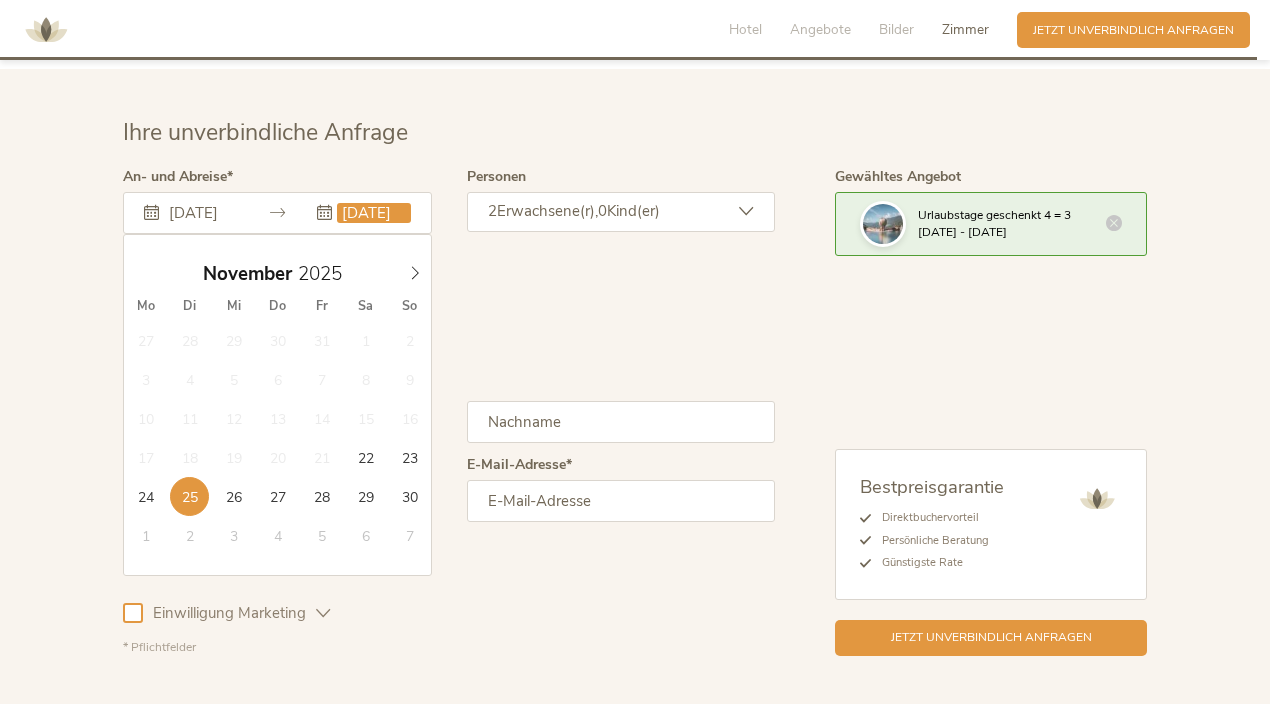 click on "25.11.2025" at bounding box center (373, 213) 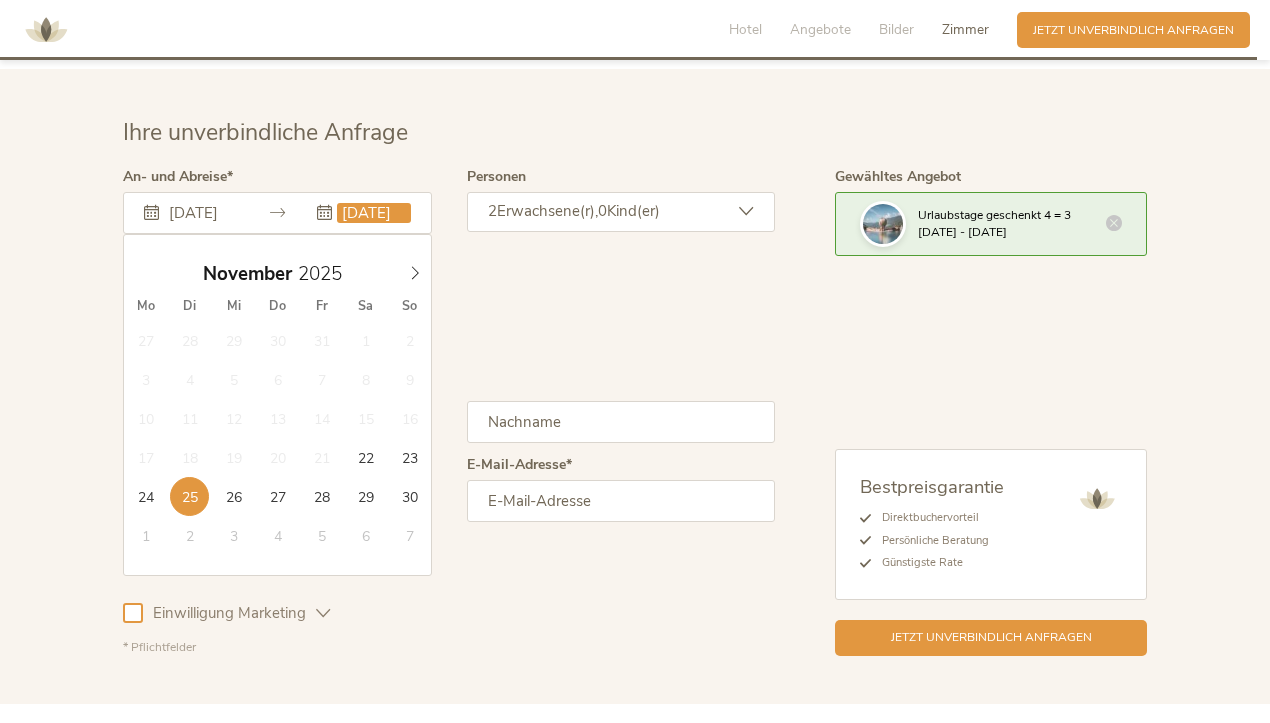 click on "Herr Frau Familie
Herr
Frau
Familie" at bounding box center (449, 342) 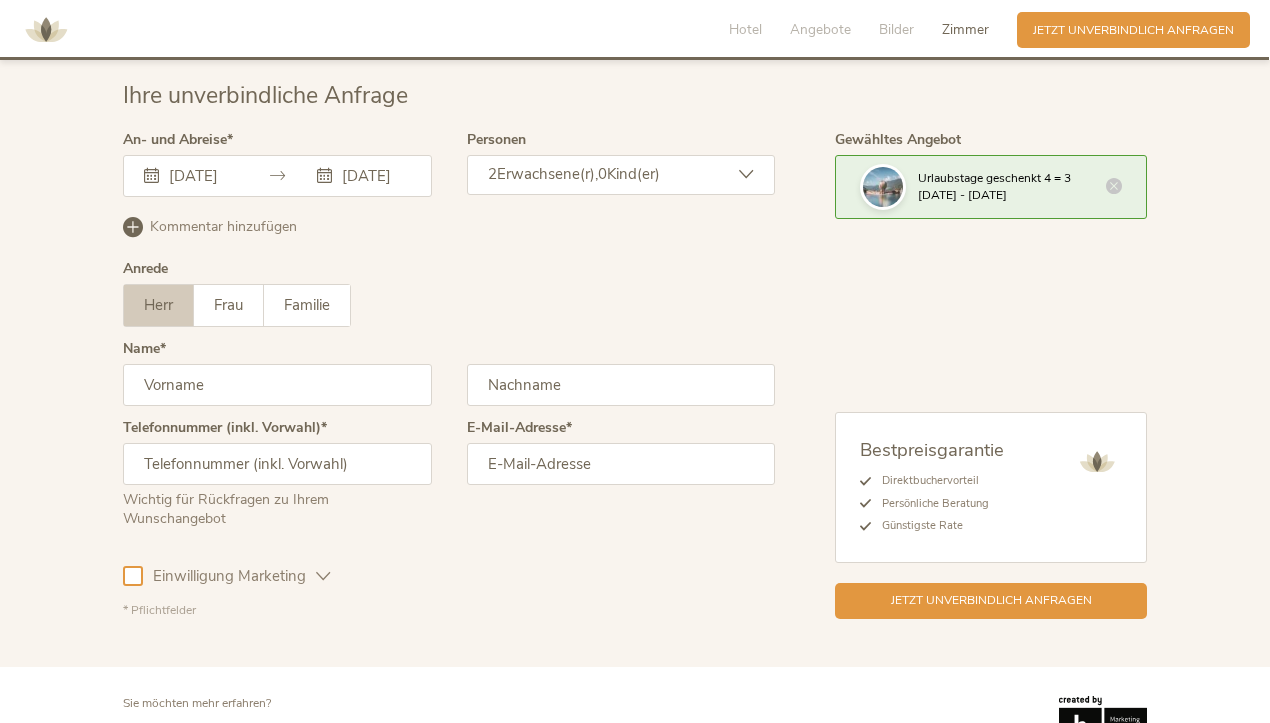 scroll, scrollTop: 4951, scrollLeft: 0, axis: vertical 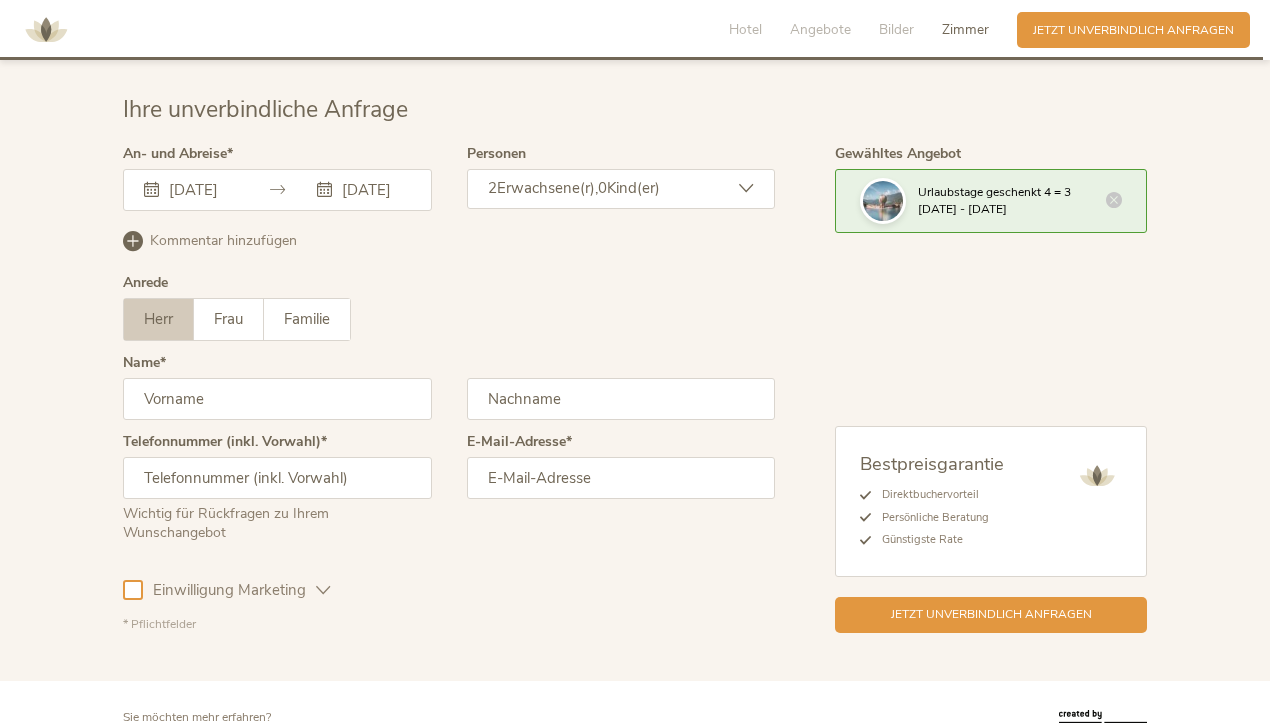 click on "21.11.2025" at bounding box center (200, 190) 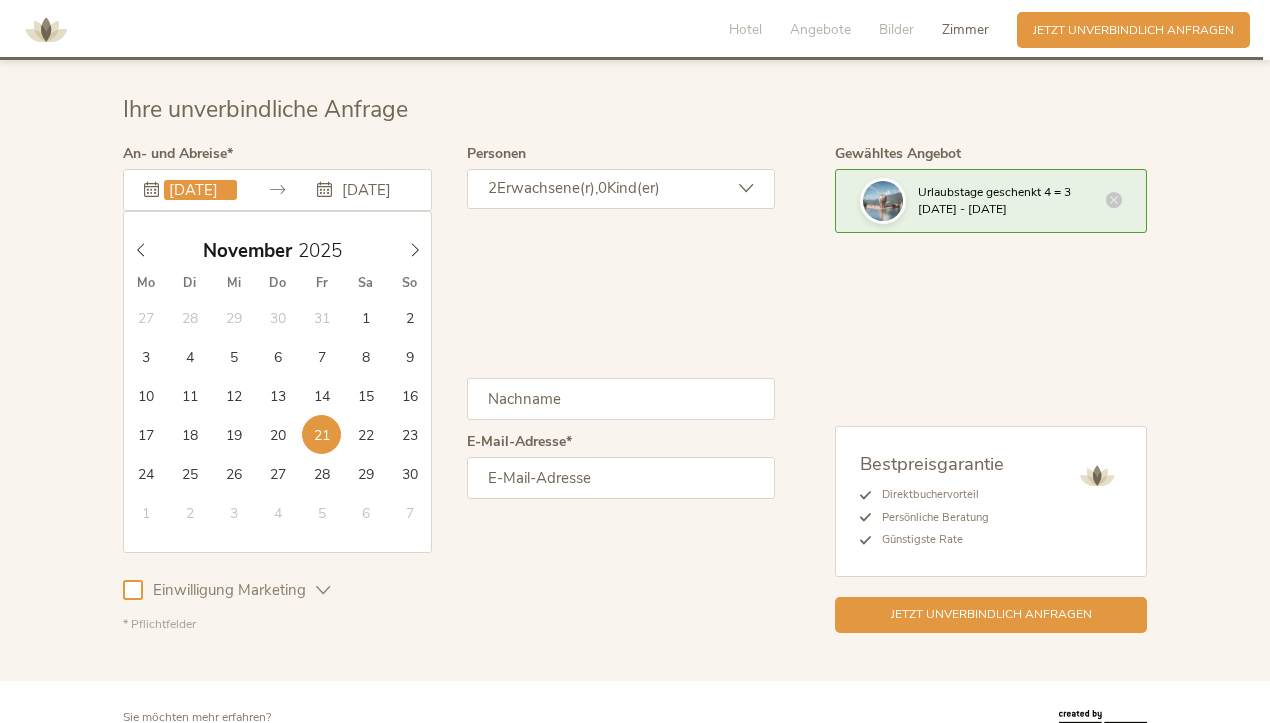 click on "Anrede
Herr Frau Familie
Herr
Frau
Familie" at bounding box center [449, 316] 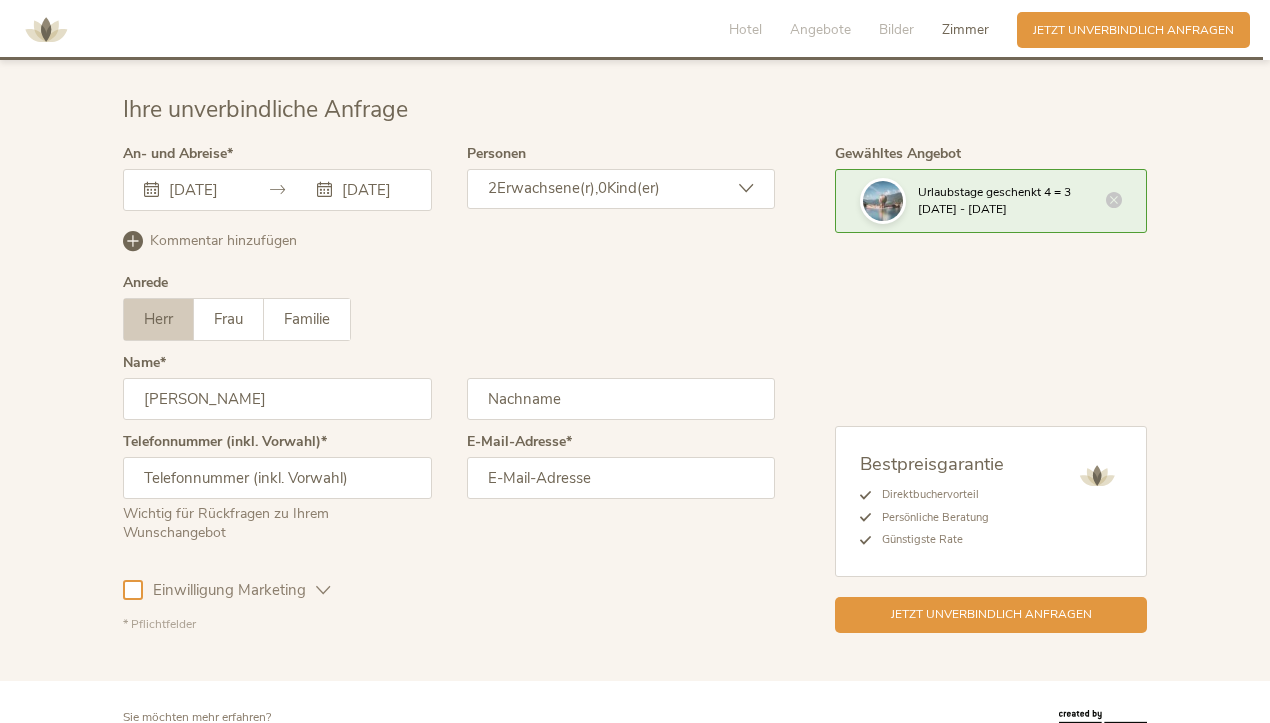 type on "Stefan" 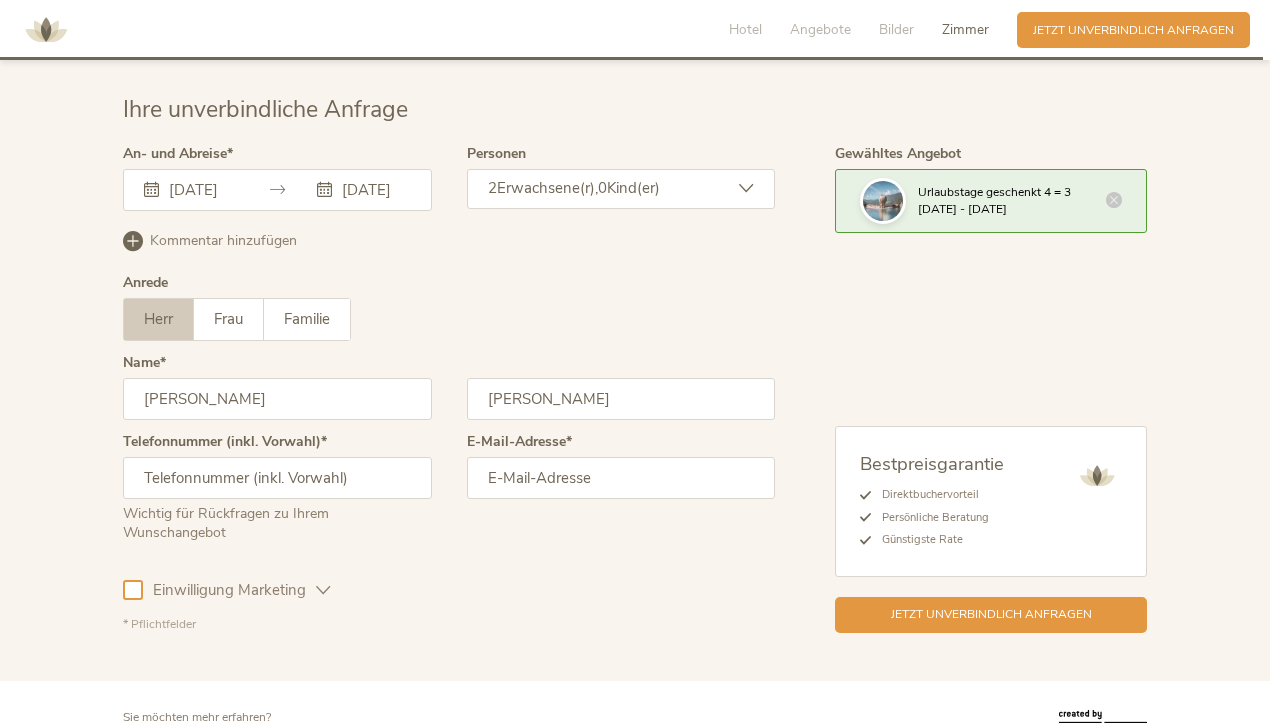 type on "Mayr" 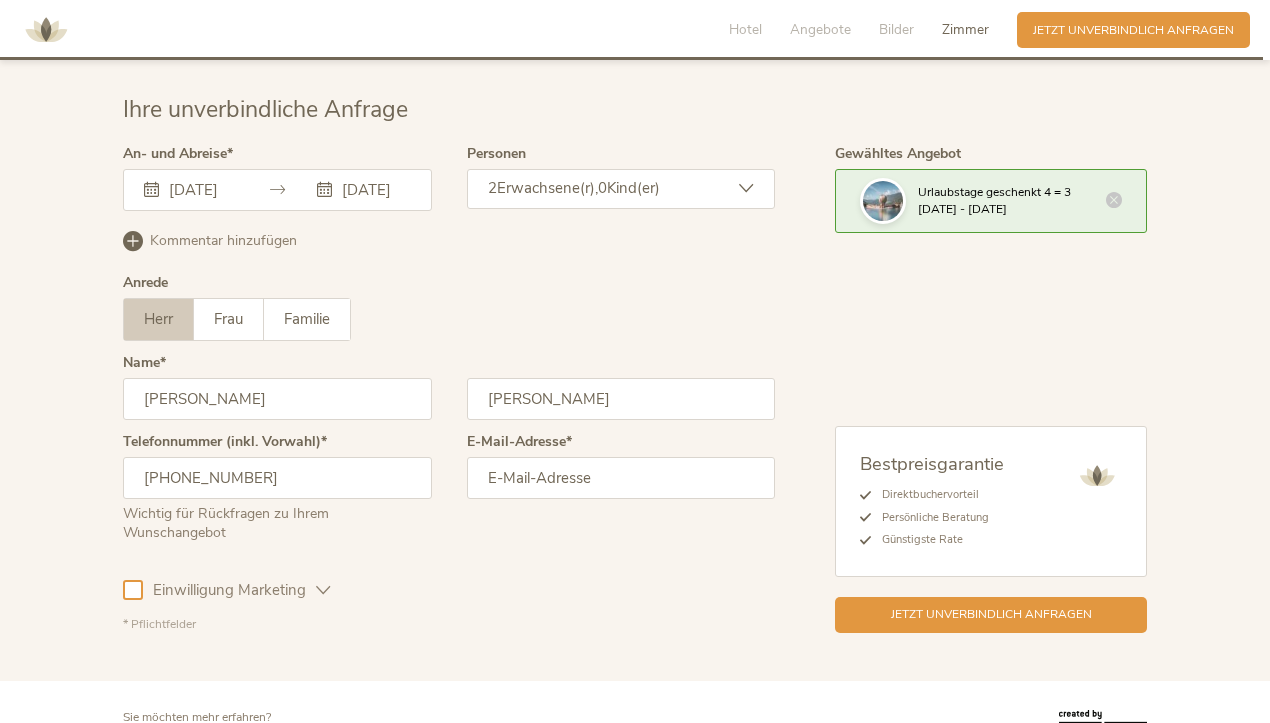 type on "+4915154112067" 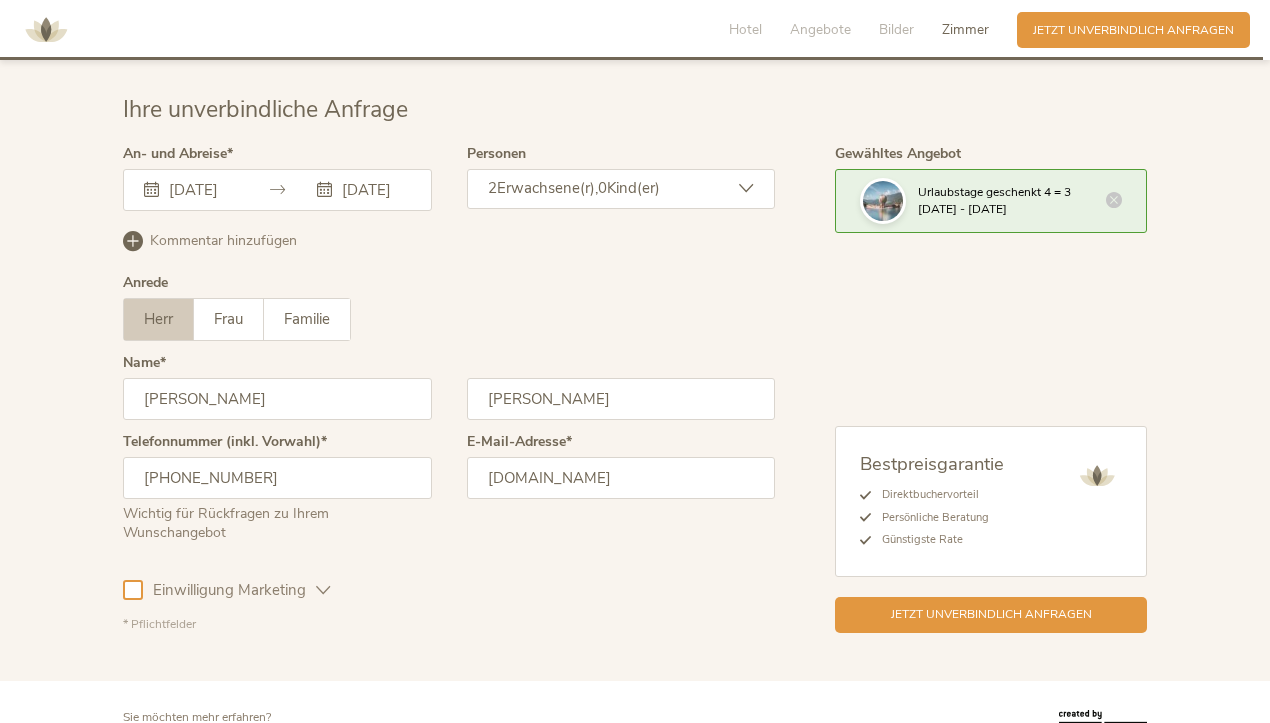 type on "stefanmayr.muc@gmail.com" 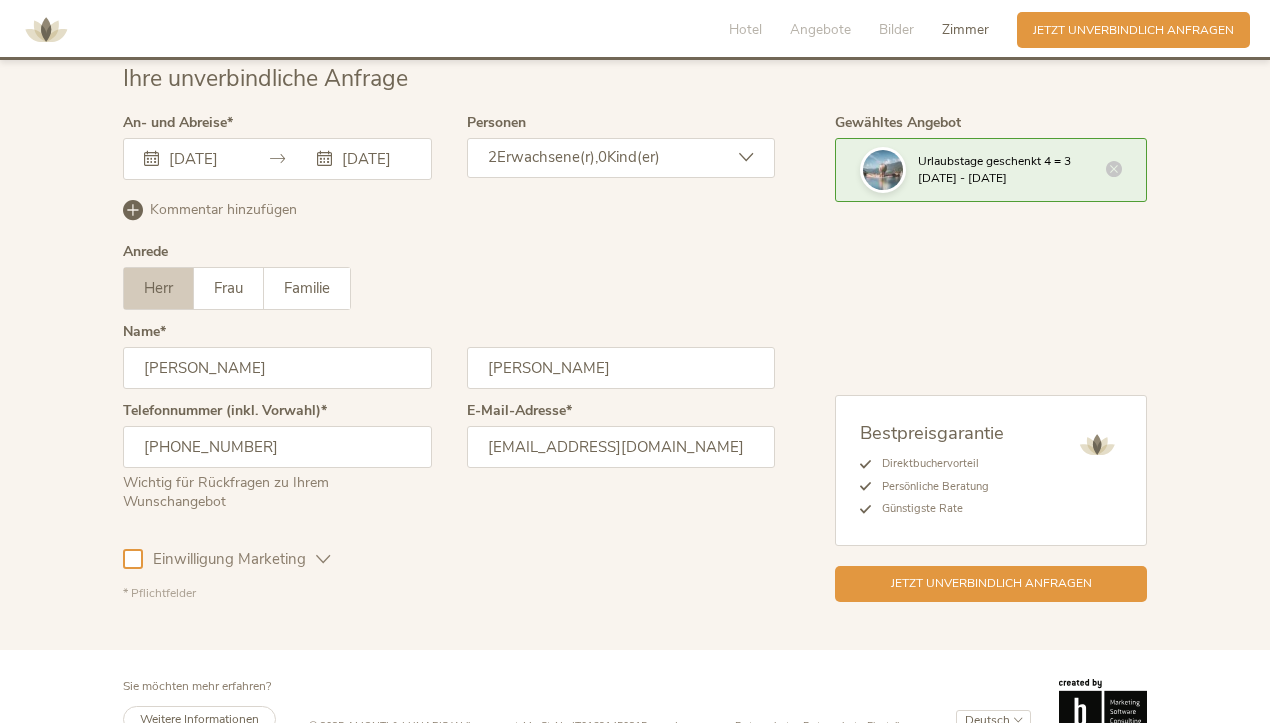 scroll, scrollTop: 4980, scrollLeft: 0, axis: vertical 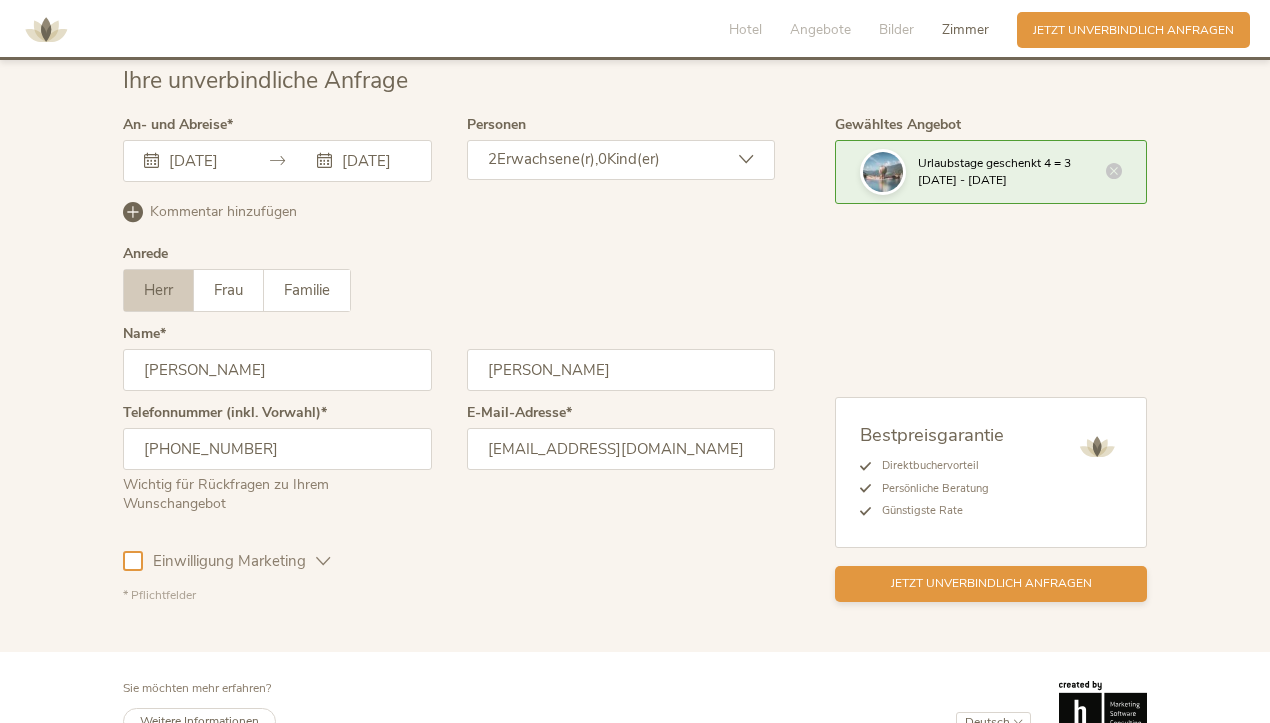 click on "Jetzt unverbindlich anfragen" at bounding box center [991, 583] 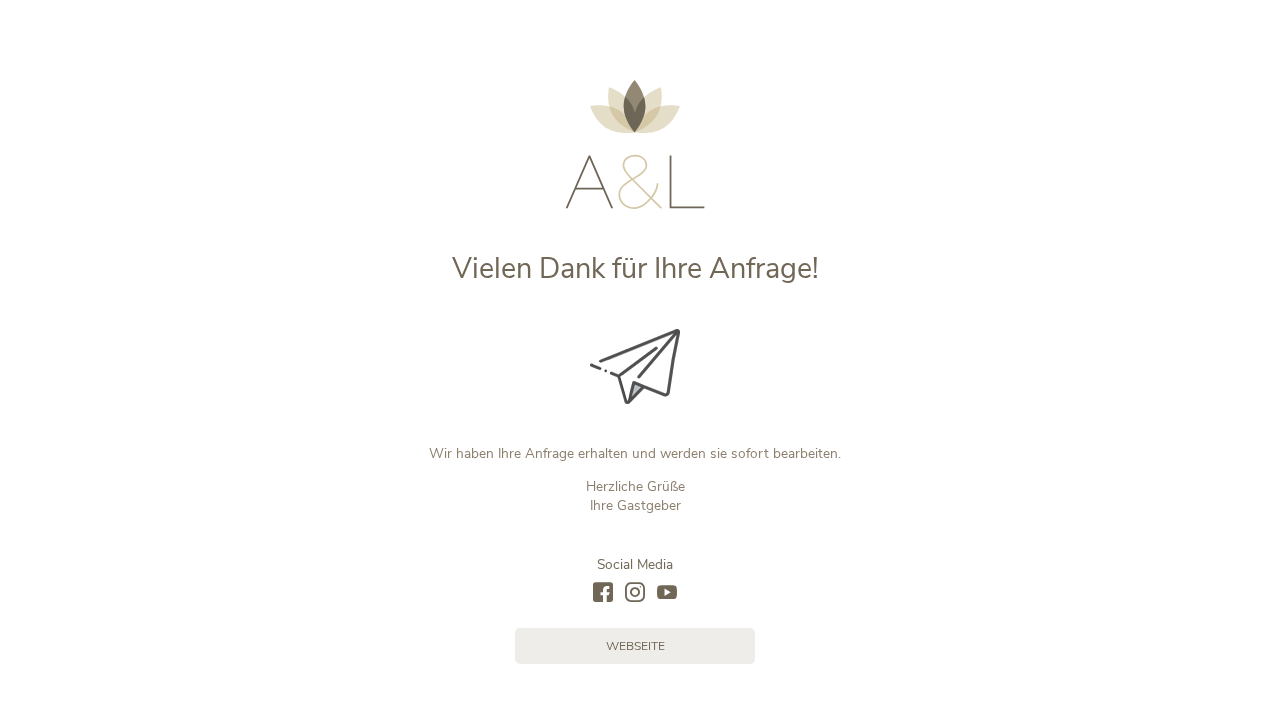 scroll, scrollTop: 0, scrollLeft: 0, axis: both 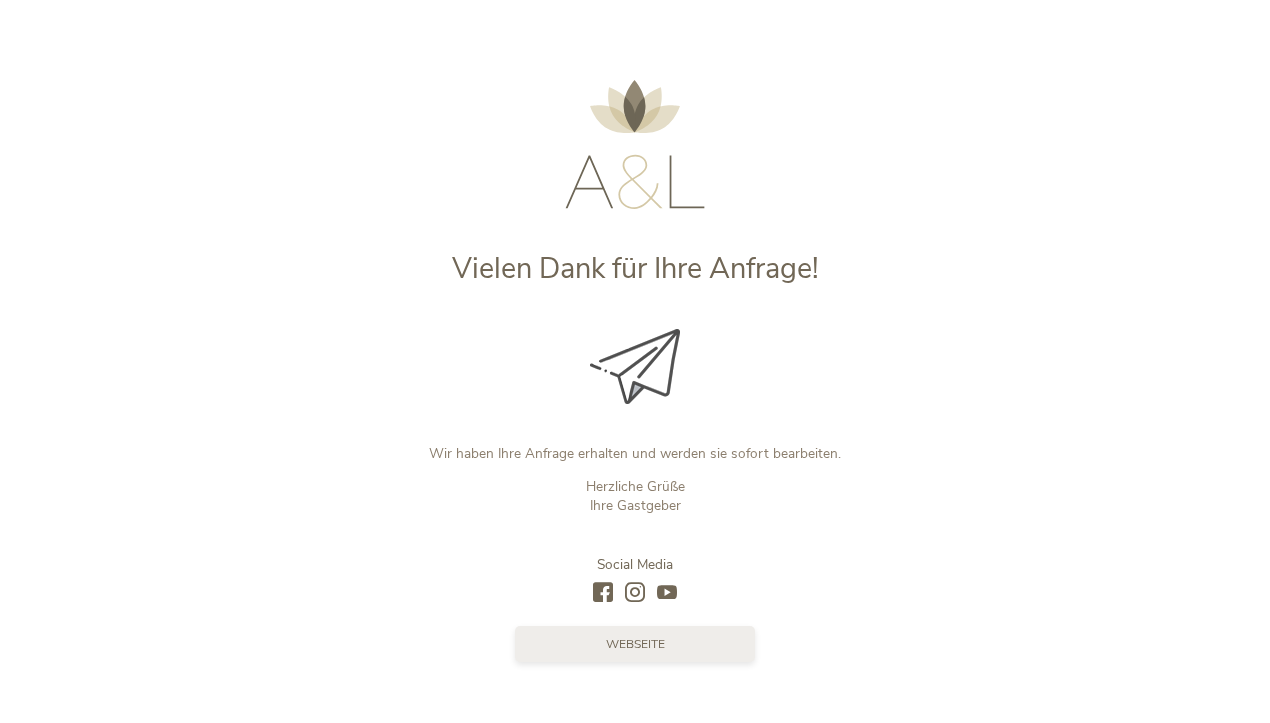 click on "Webseite" at bounding box center [635, 644] 